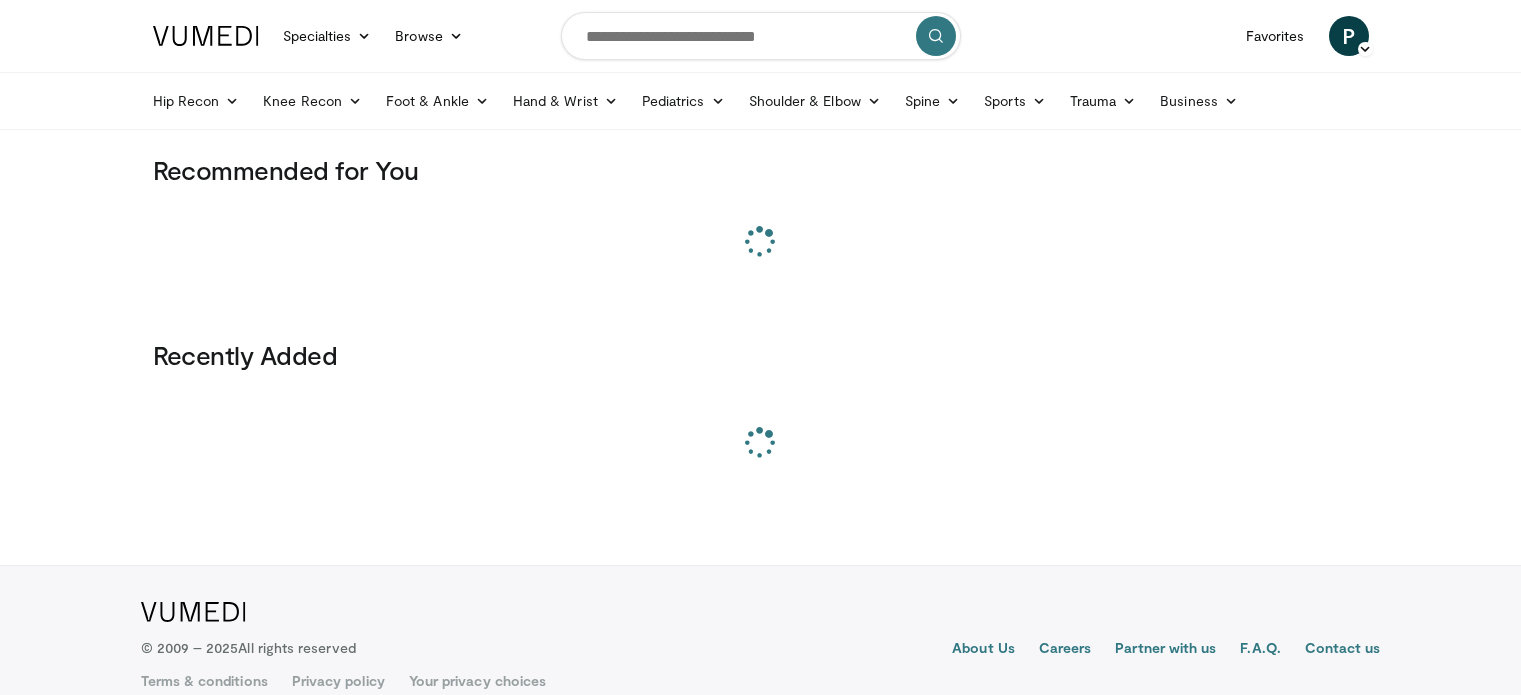 scroll, scrollTop: 0, scrollLeft: 0, axis: both 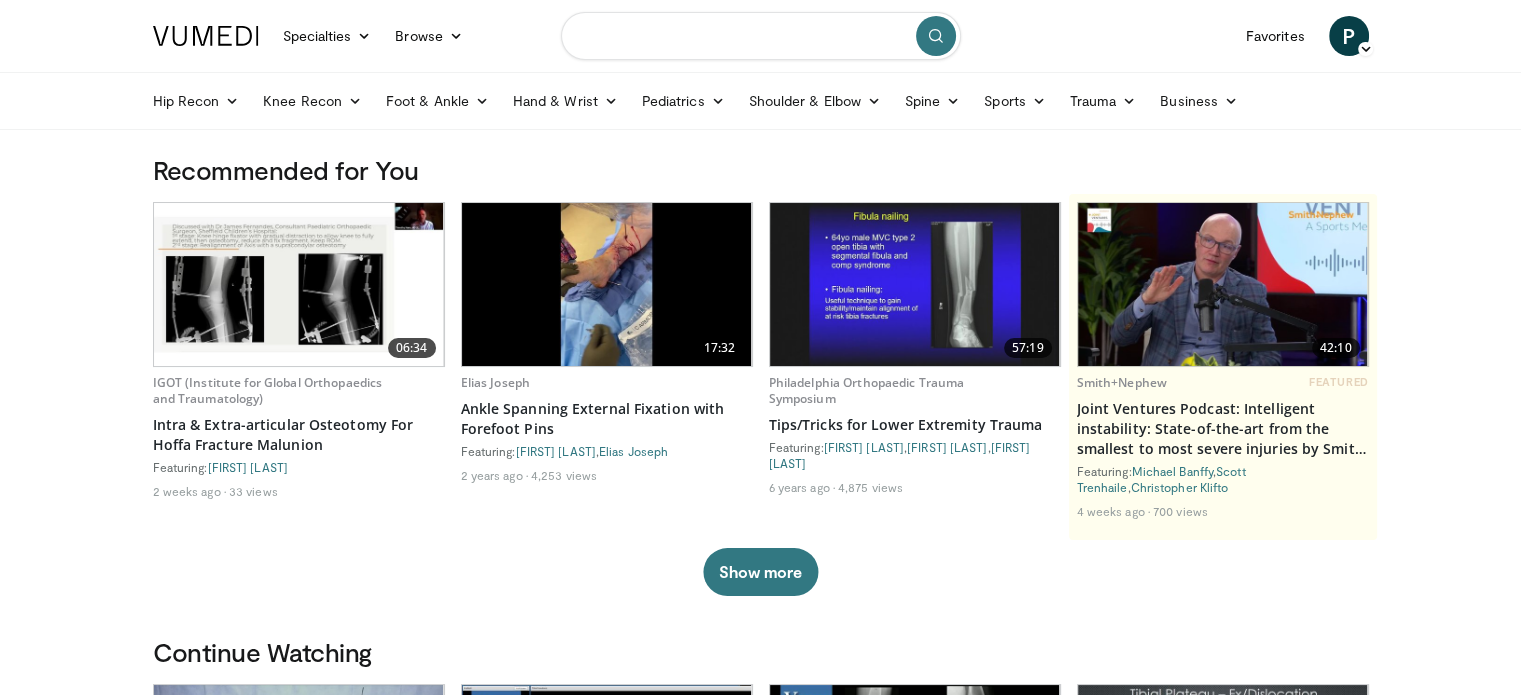 click at bounding box center [761, 36] 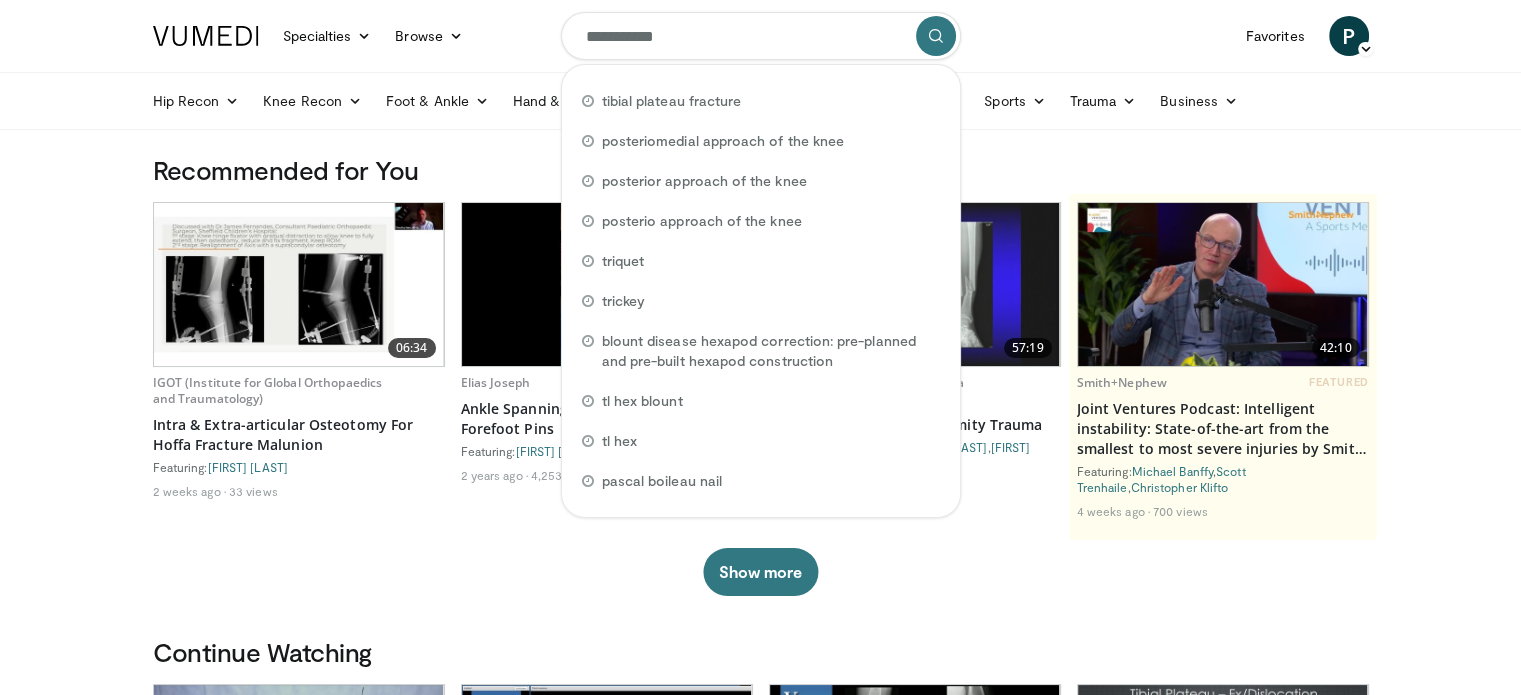 type on "**********" 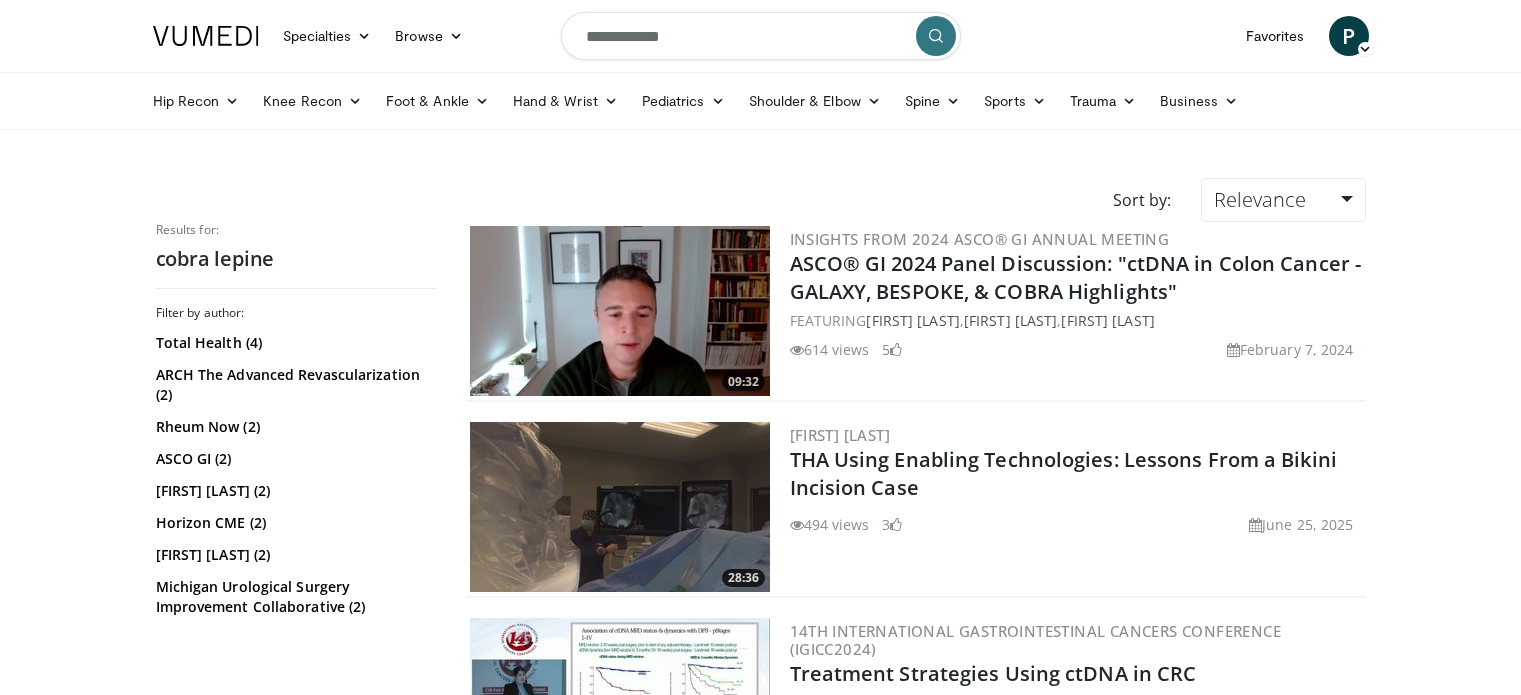 scroll, scrollTop: 0, scrollLeft: 0, axis: both 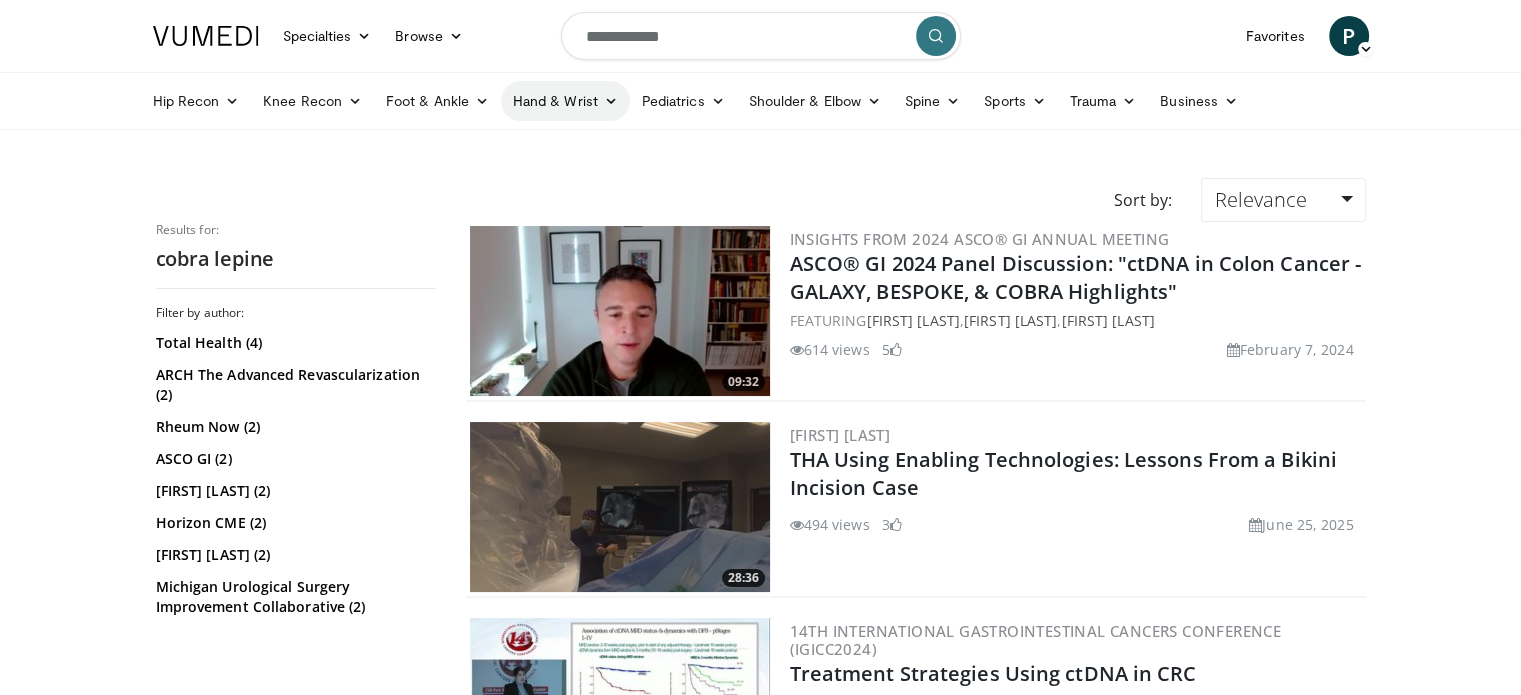 click at bounding box center [611, 101] 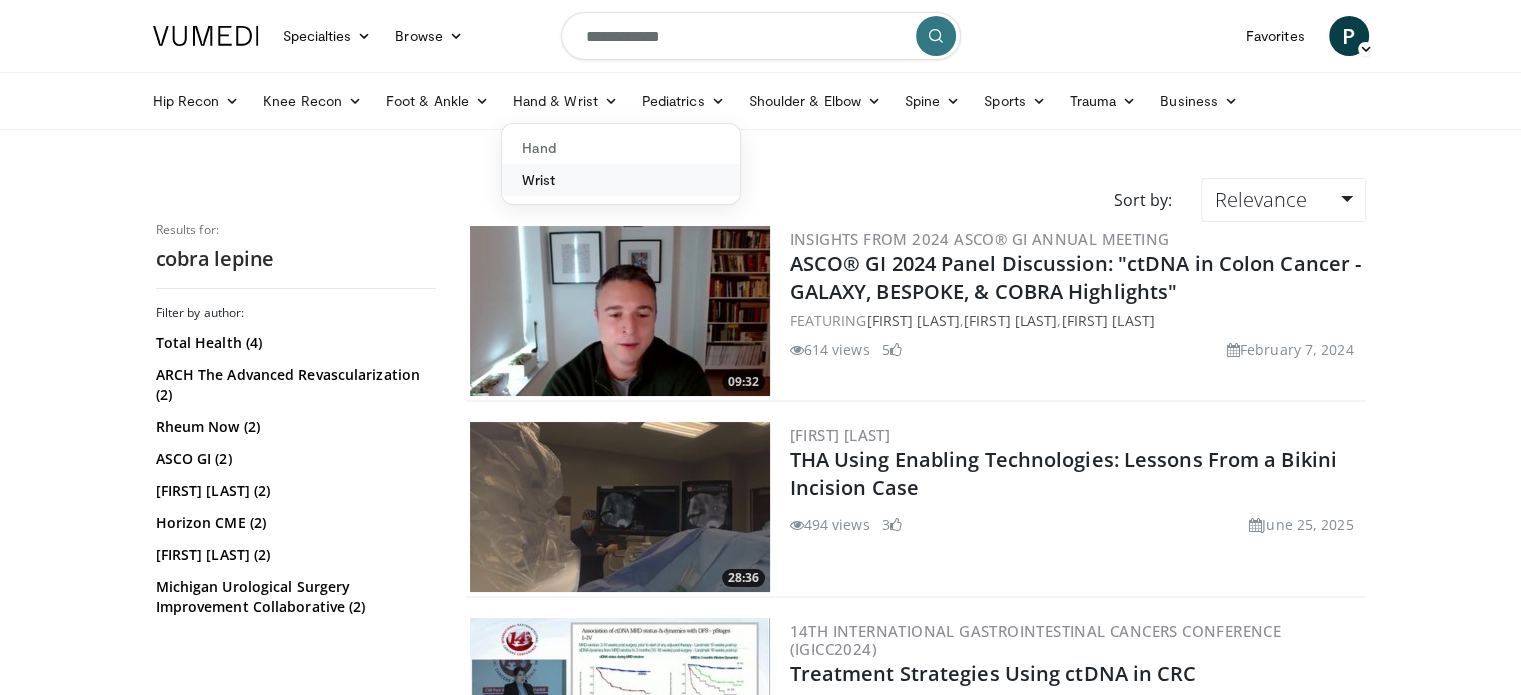click on "Wrist" at bounding box center (621, 180) 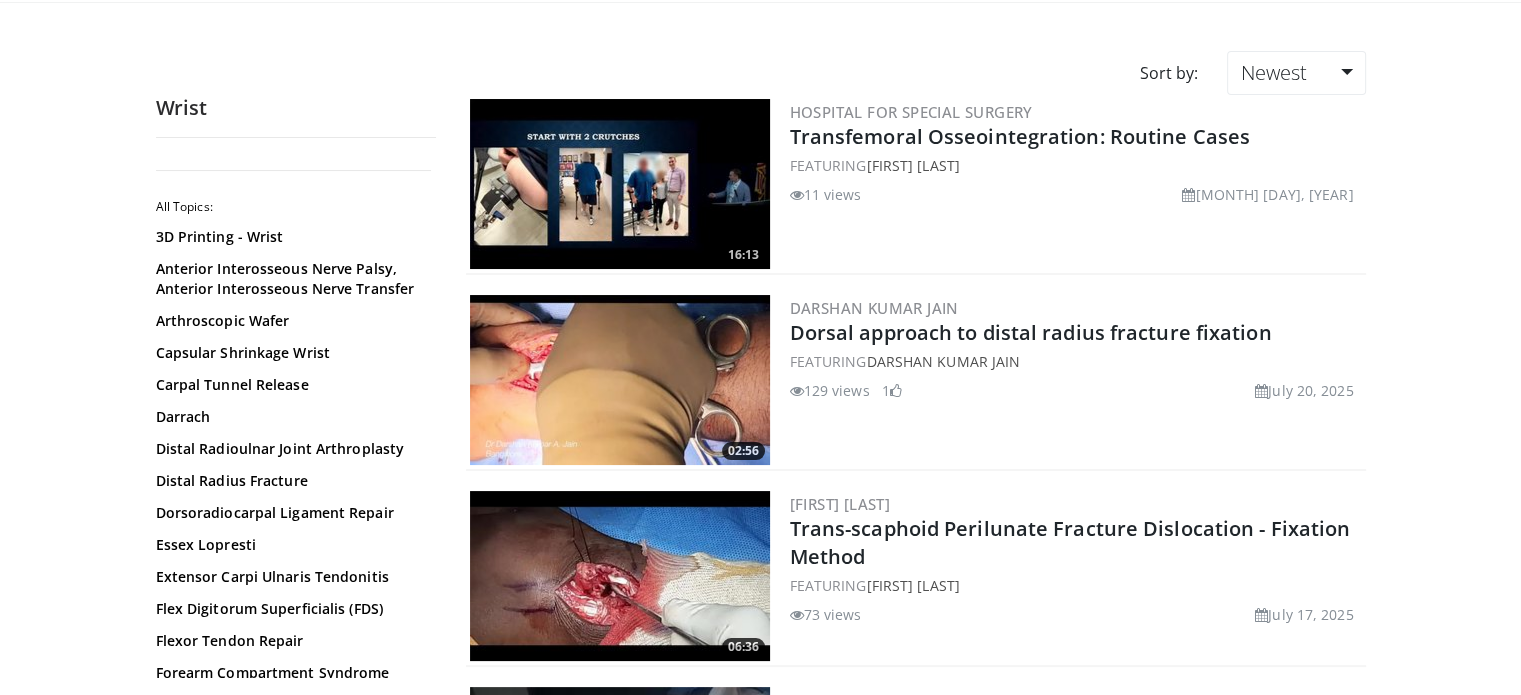 scroll, scrollTop: 129, scrollLeft: 0, axis: vertical 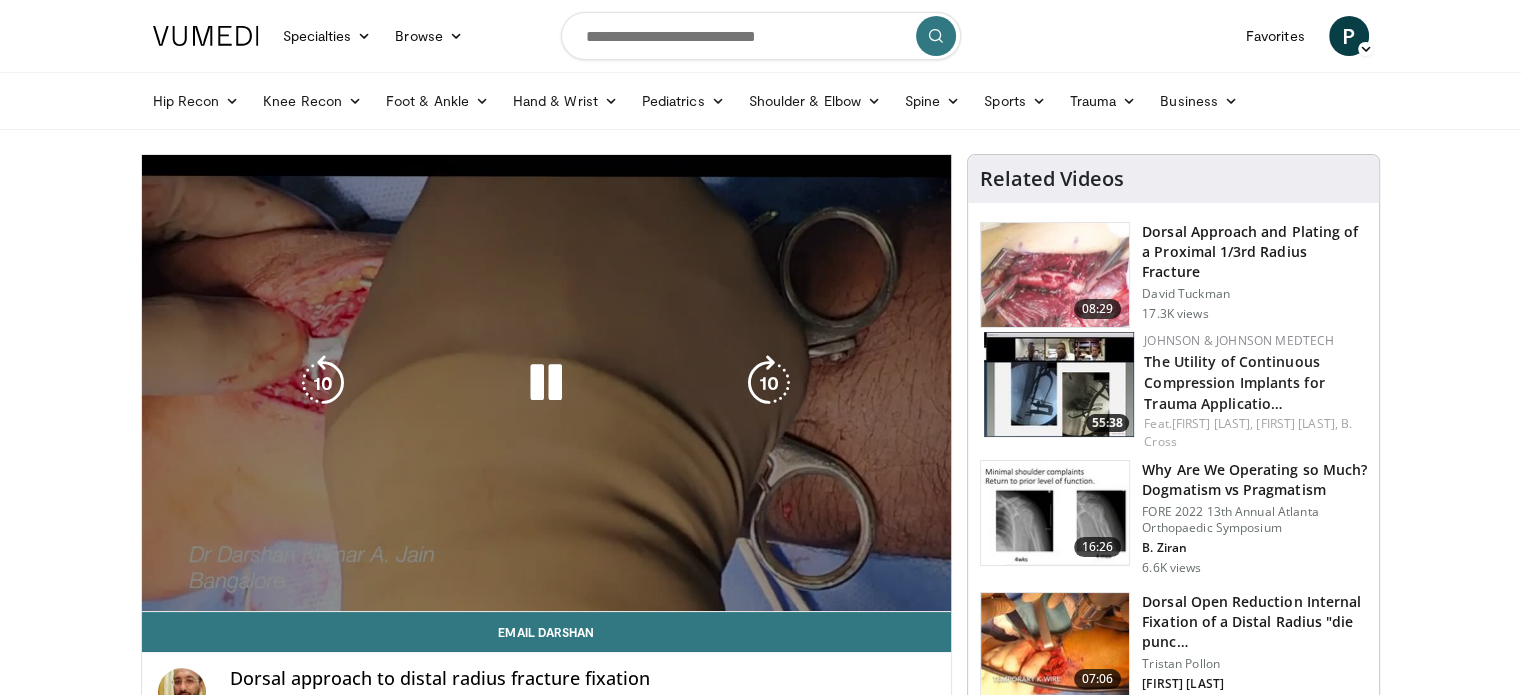 click on "10 seconds
Tap to unmute" at bounding box center [547, 383] 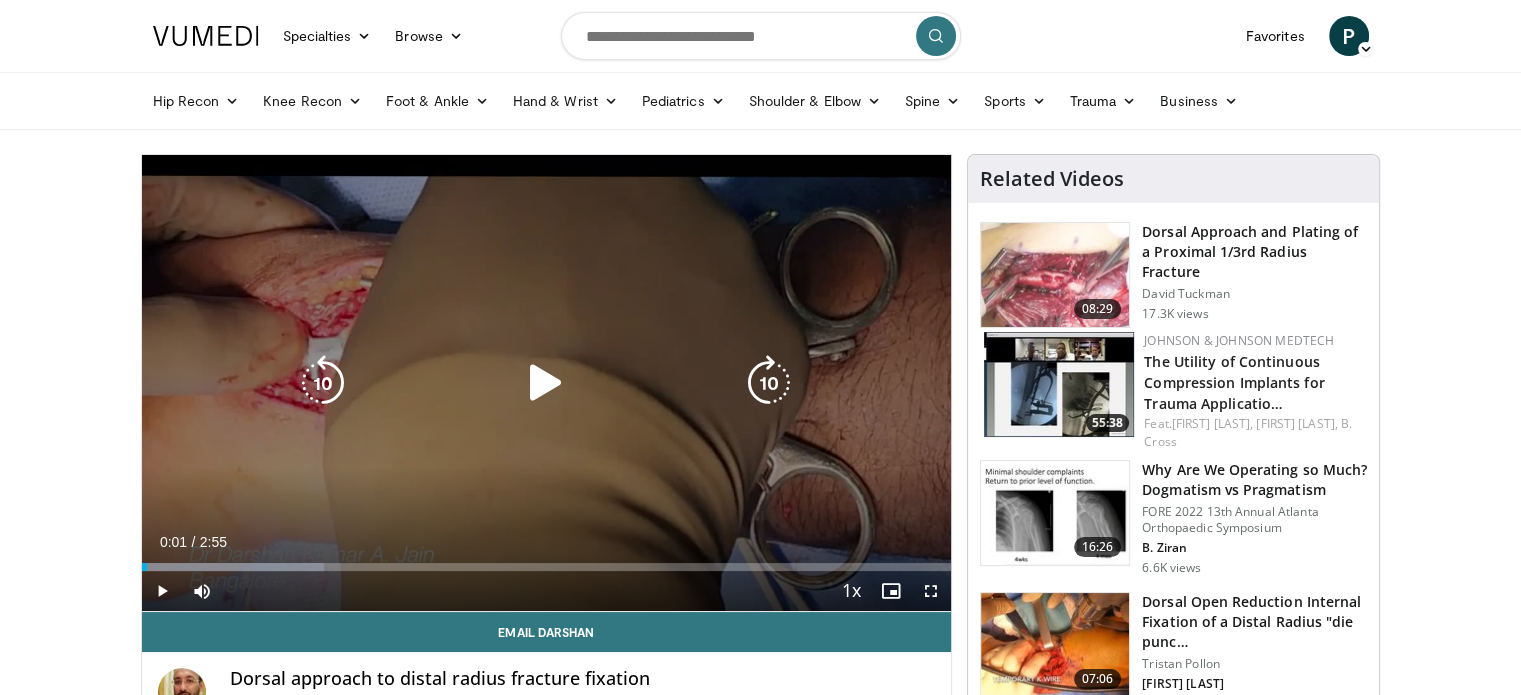 click at bounding box center (546, 383) 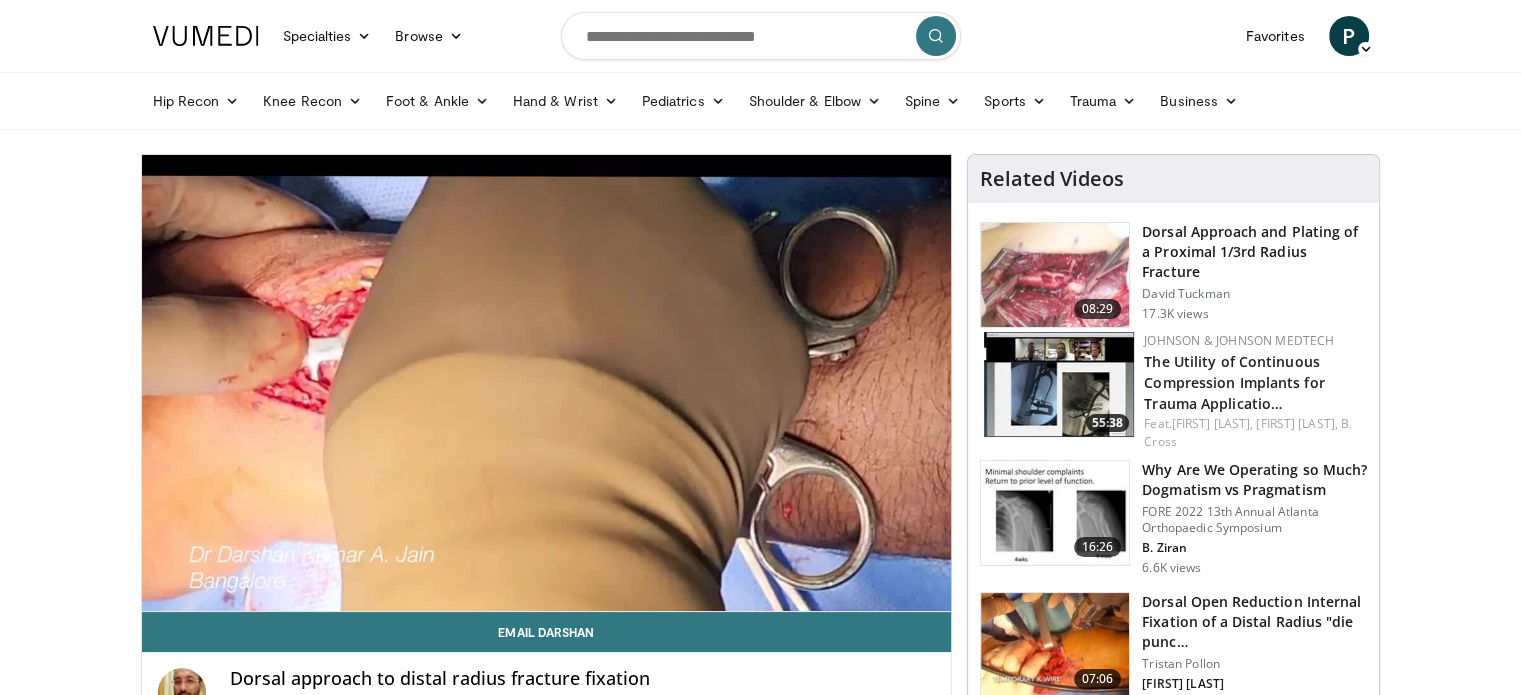 type 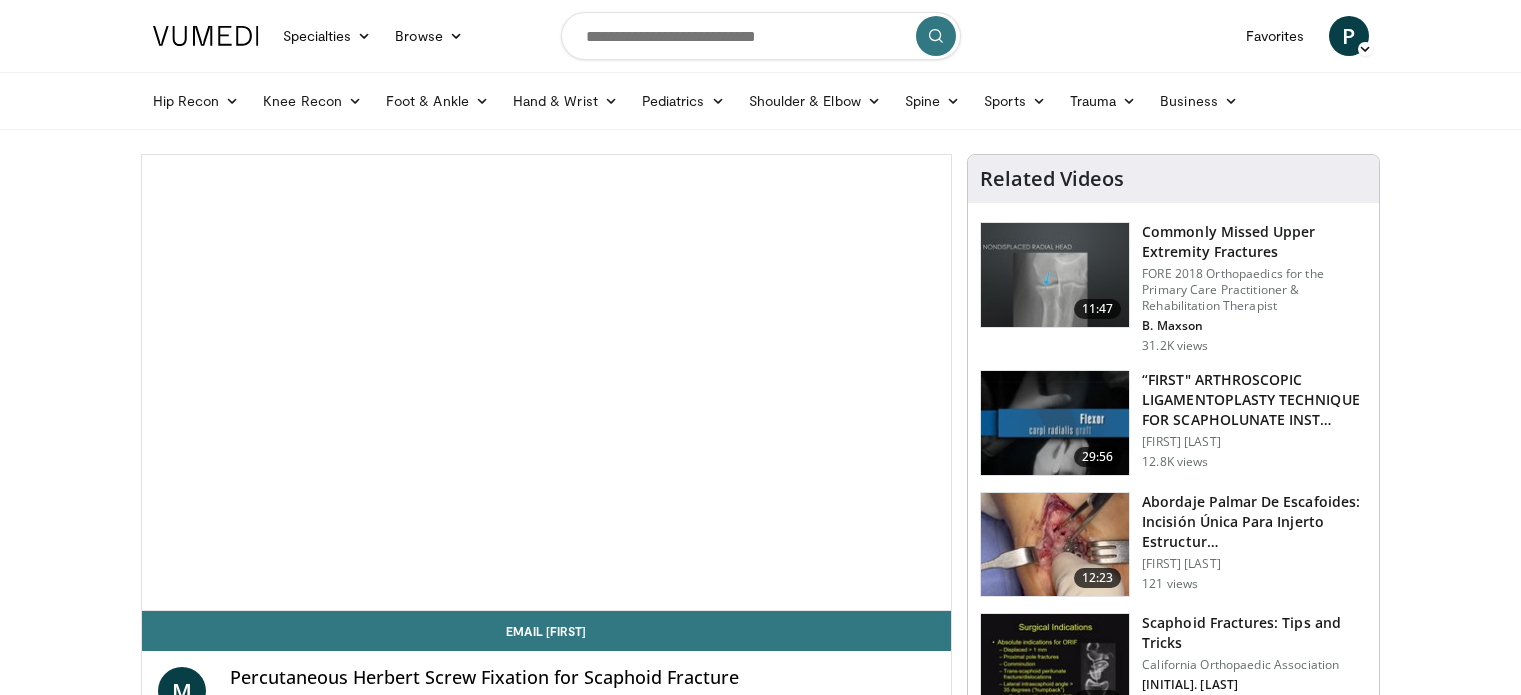scroll, scrollTop: 0, scrollLeft: 0, axis: both 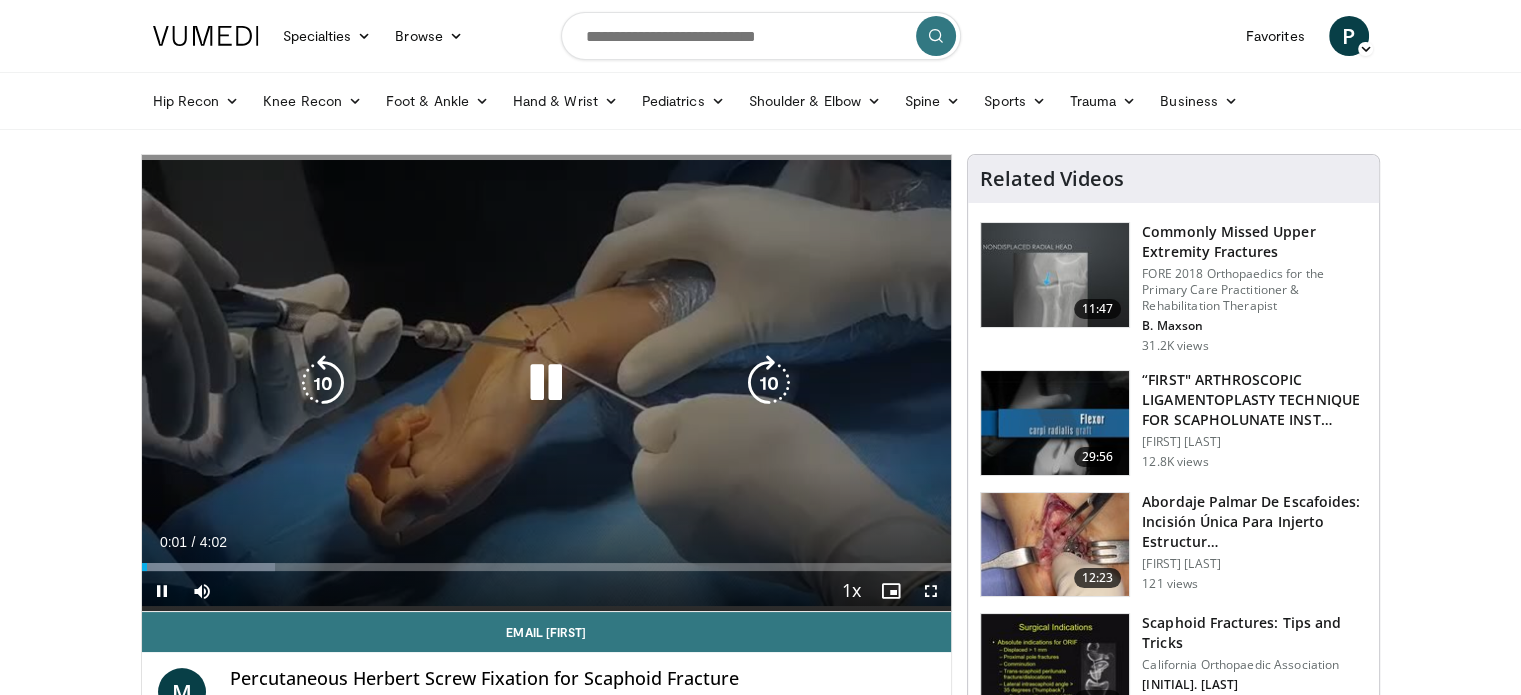 click at bounding box center [546, 383] 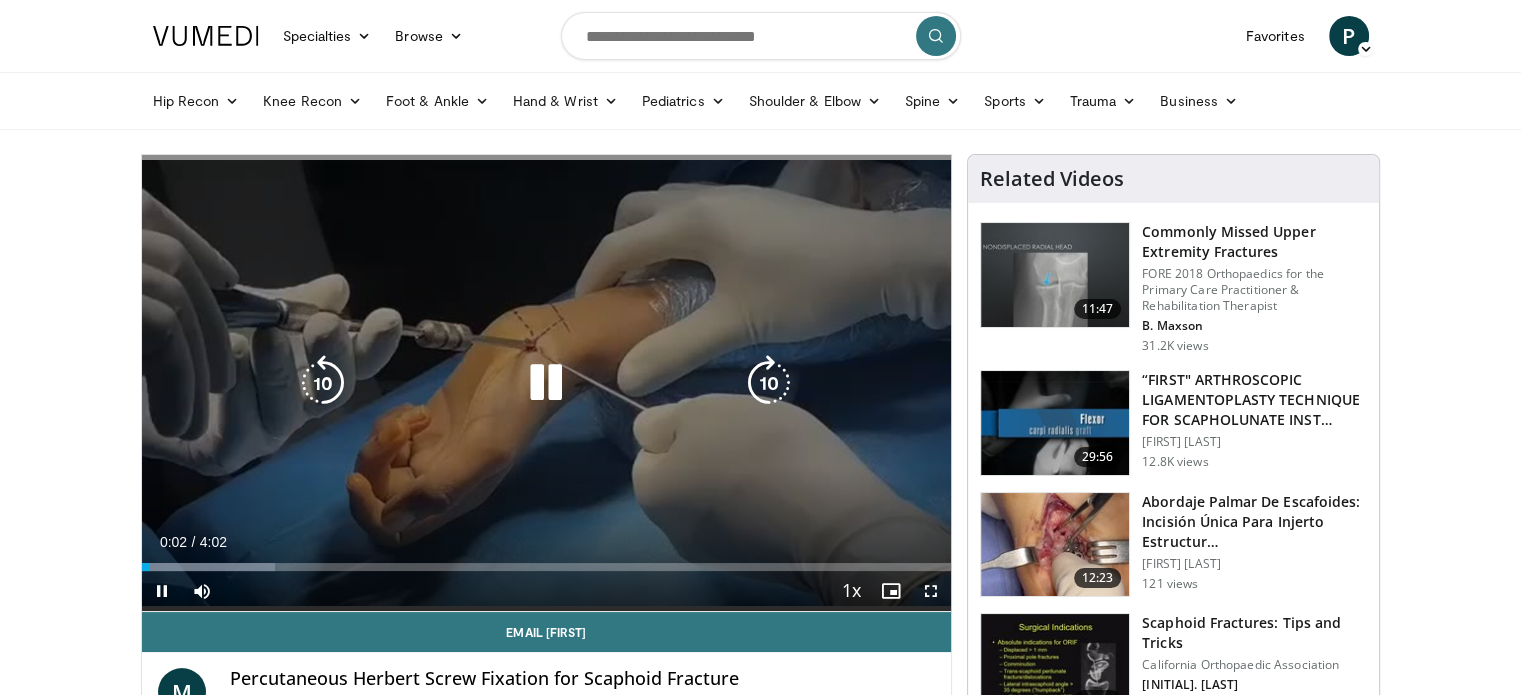 click on "10 seconds
Tap to unmute" at bounding box center (547, 383) 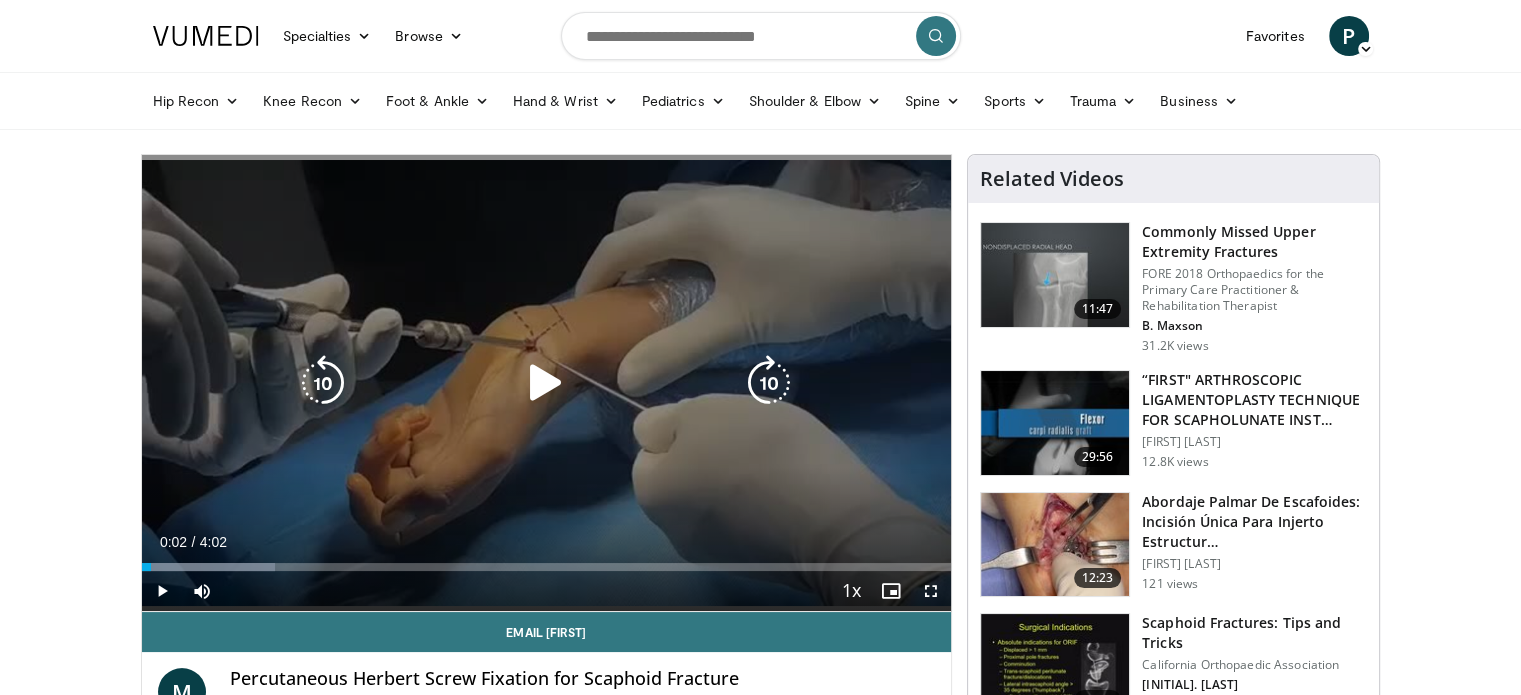 click at bounding box center [546, 383] 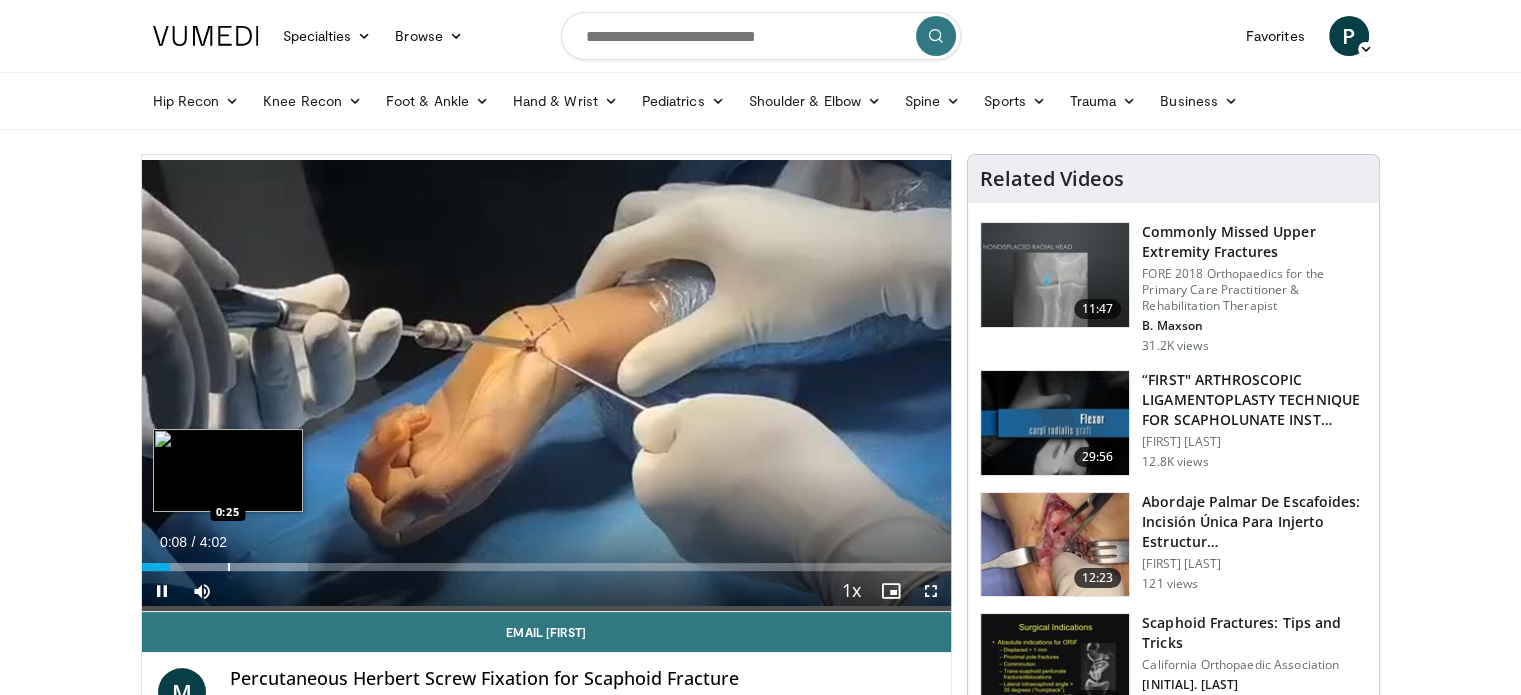 click at bounding box center (229, 567) 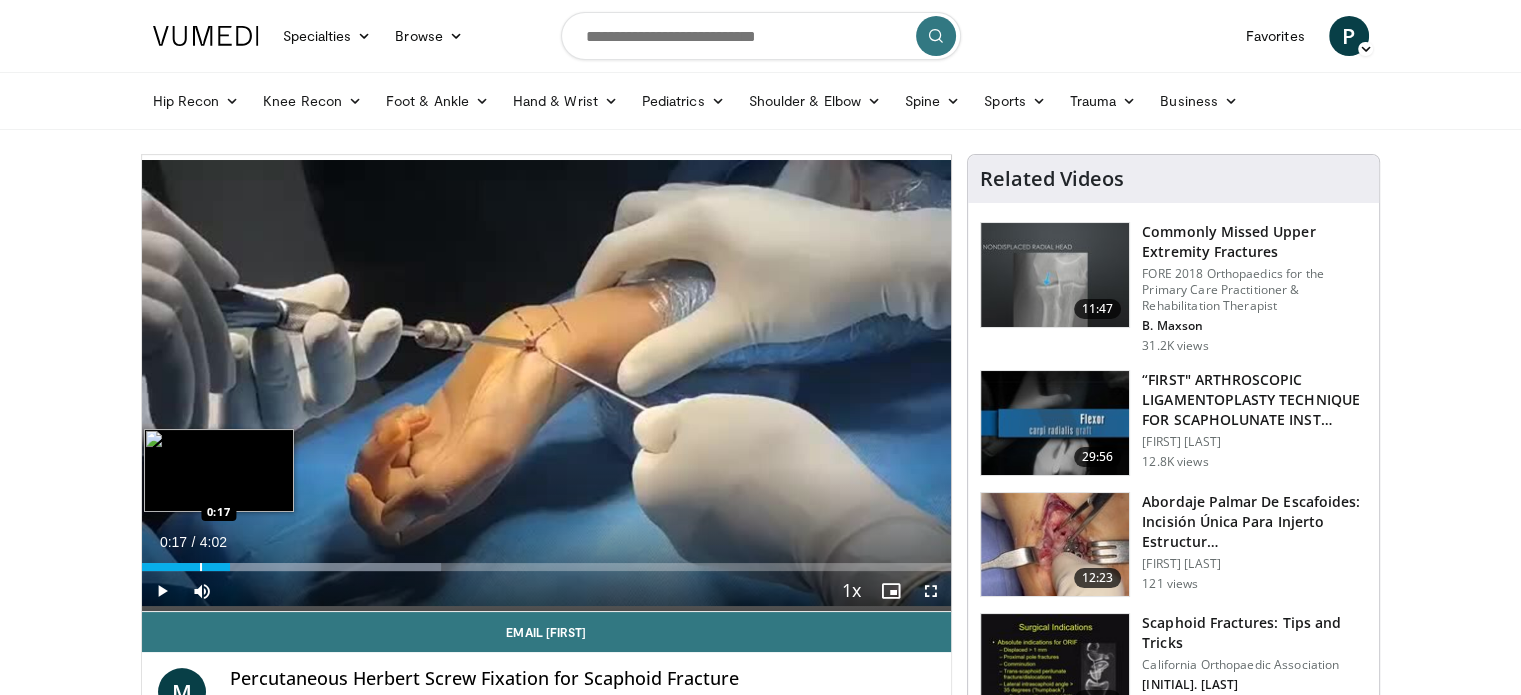 click at bounding box center [201, 567] 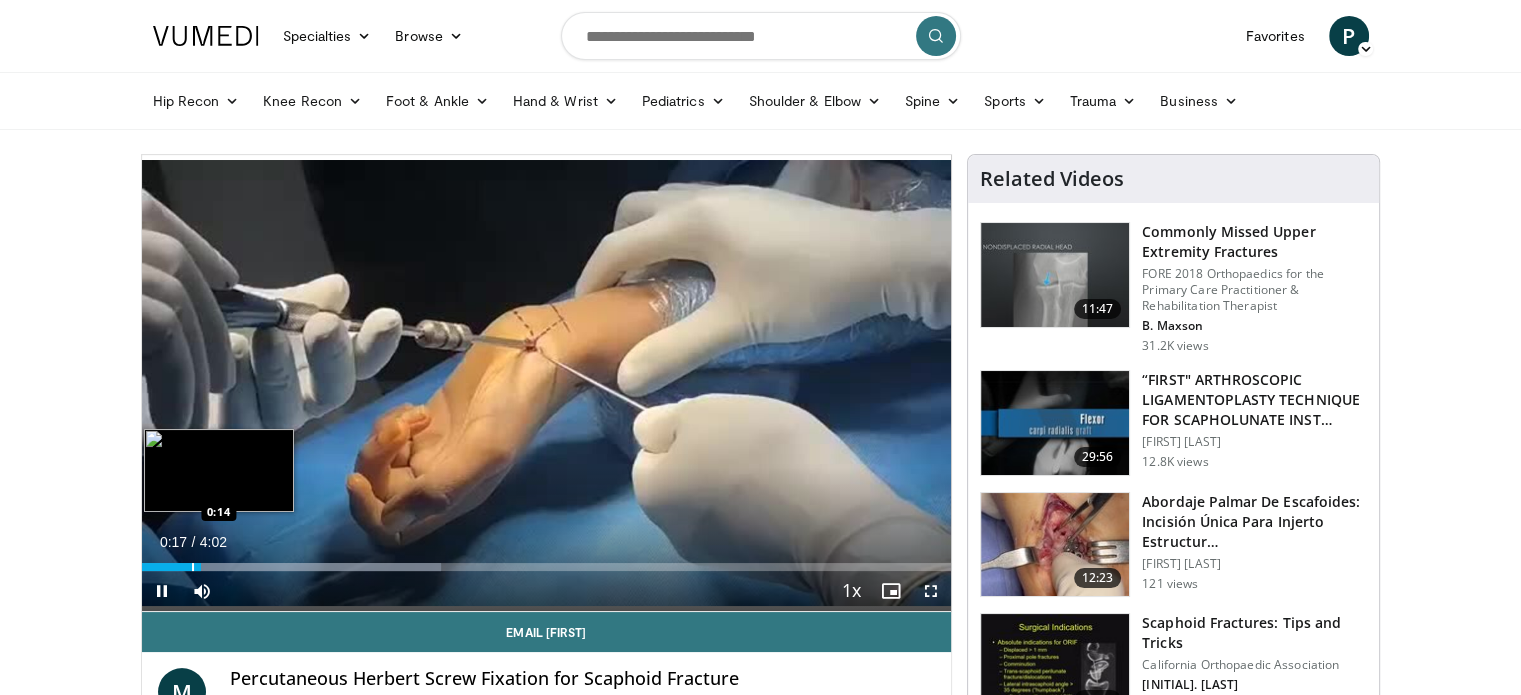 click at bounding box center [193, 567] 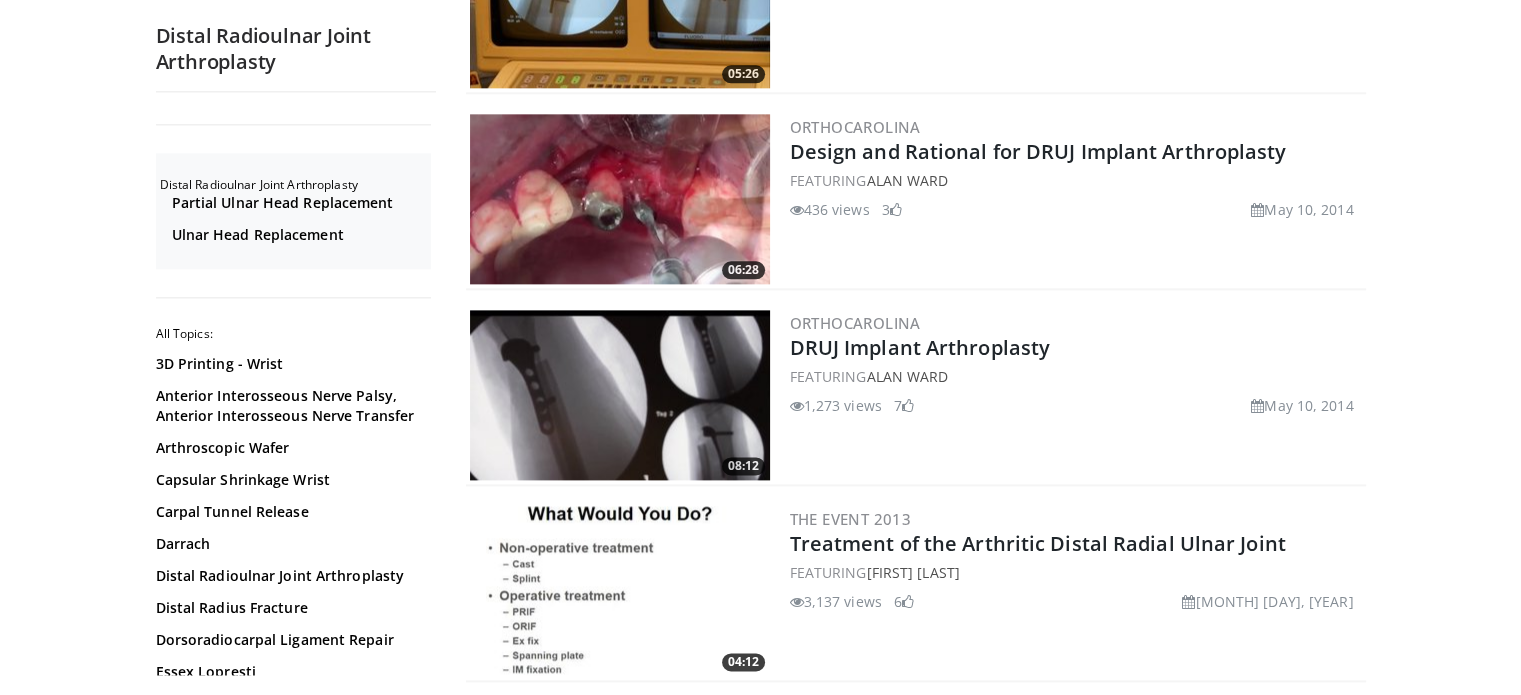 scroll, scrollTop: 2453, scrollLeft: 0, axis: vertical 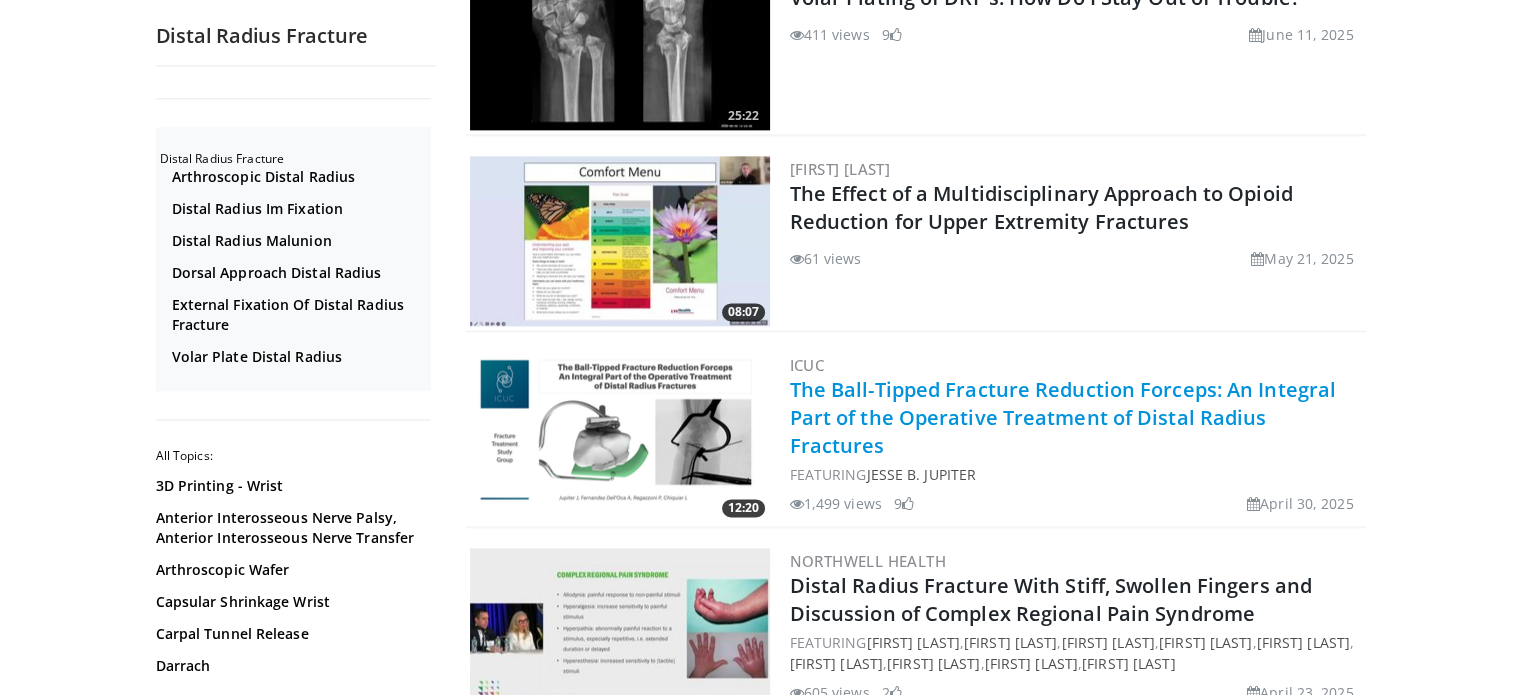 click on "The Ball-Tipped Fracture Reduction Forceps: An Integral Part of the Operative Treatment of Distal Radius Fractures" at bounding box center (1063, 417) 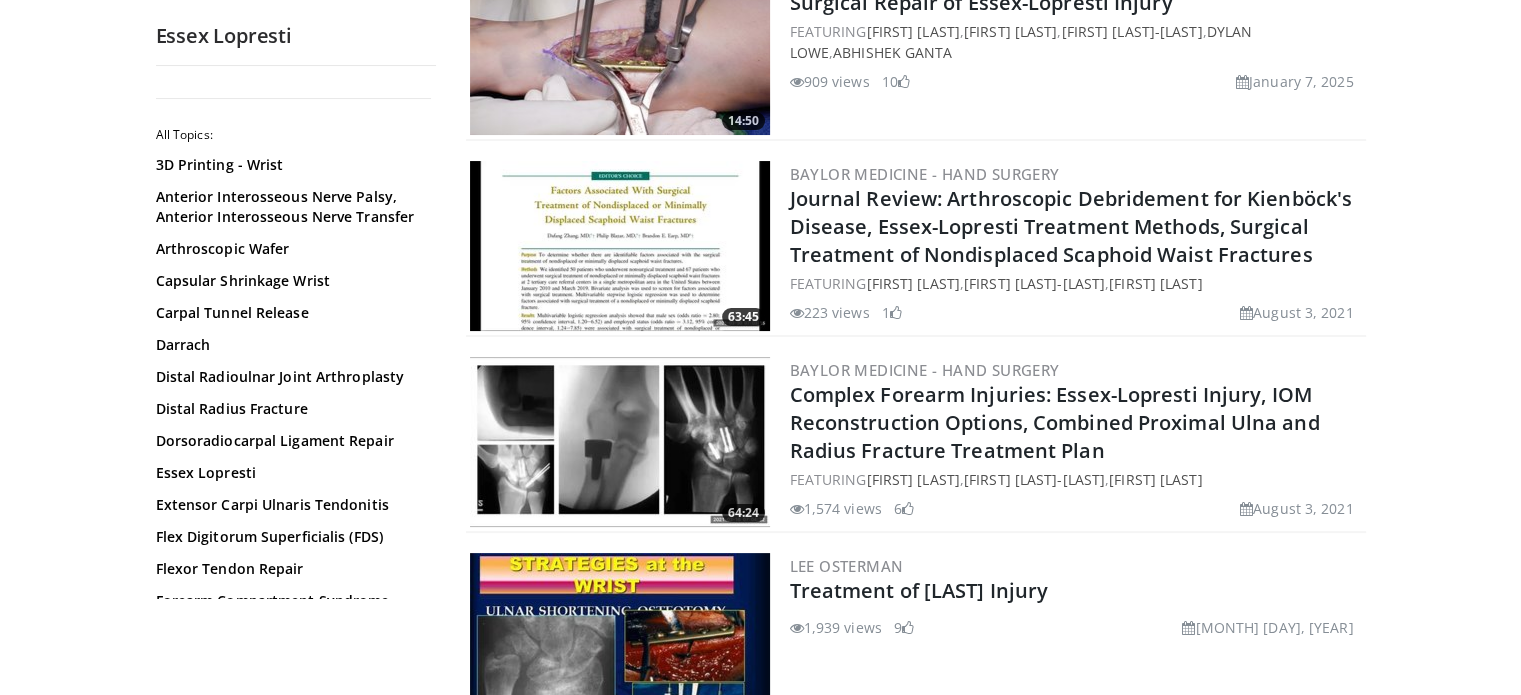 scroll, scrollTop: 90, scrollLeft: 0, axis: vertical 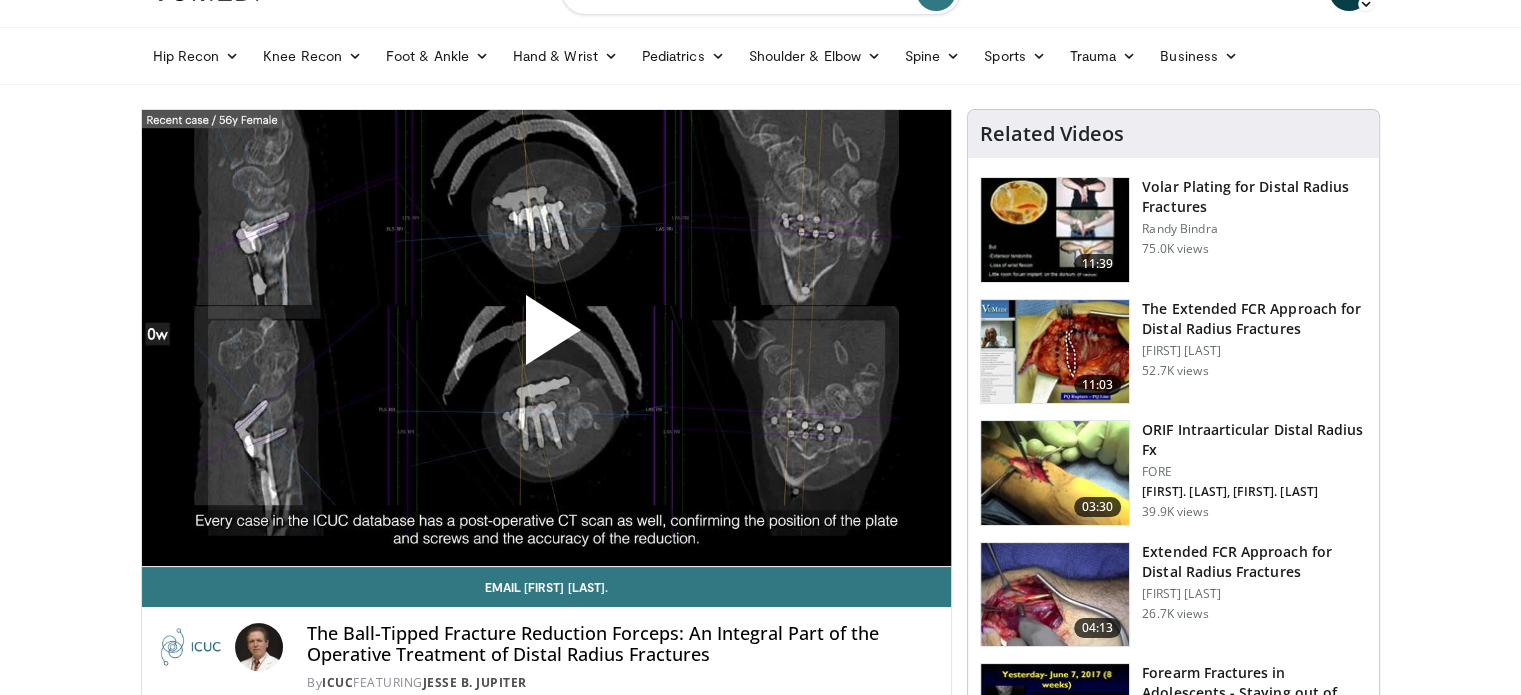 click at bounding box center [546, 338] 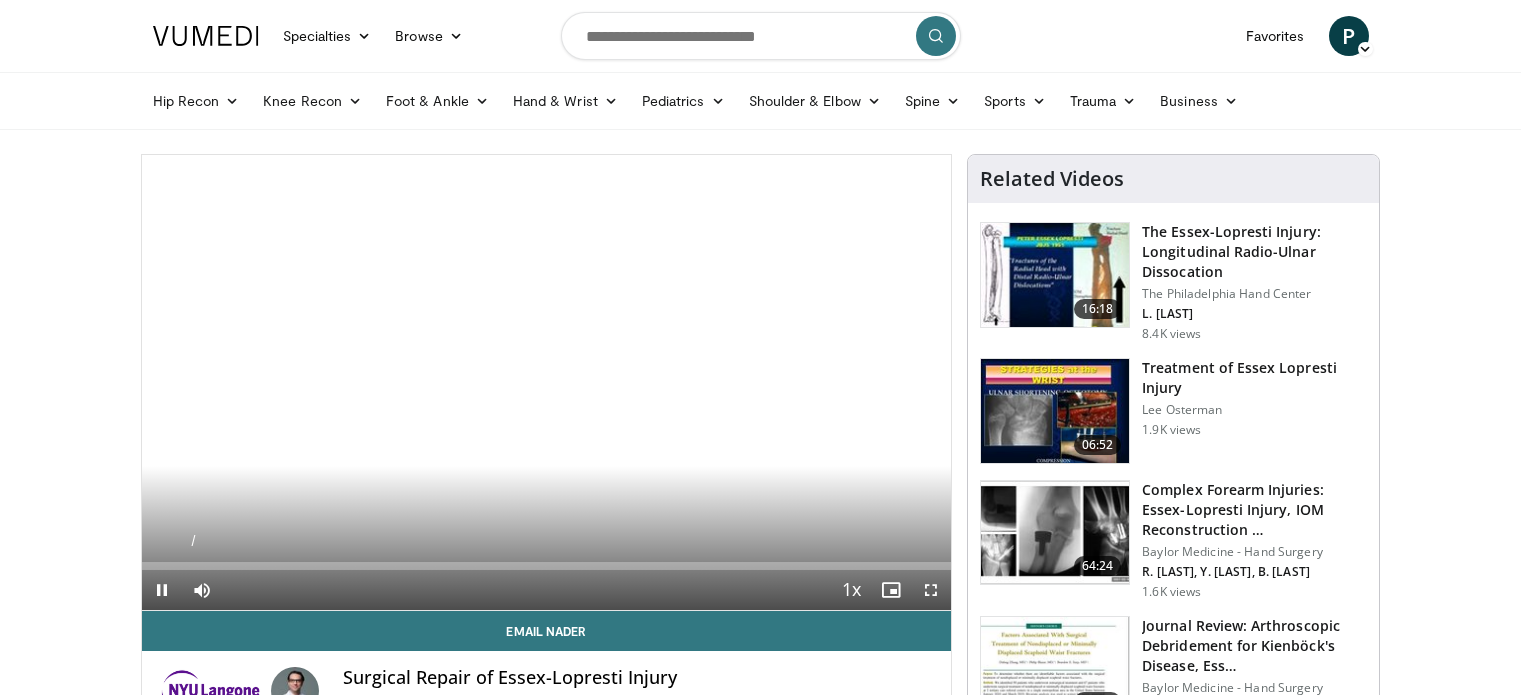 scroll, scrollTop: 0, scrollLeft: 0, axis: both 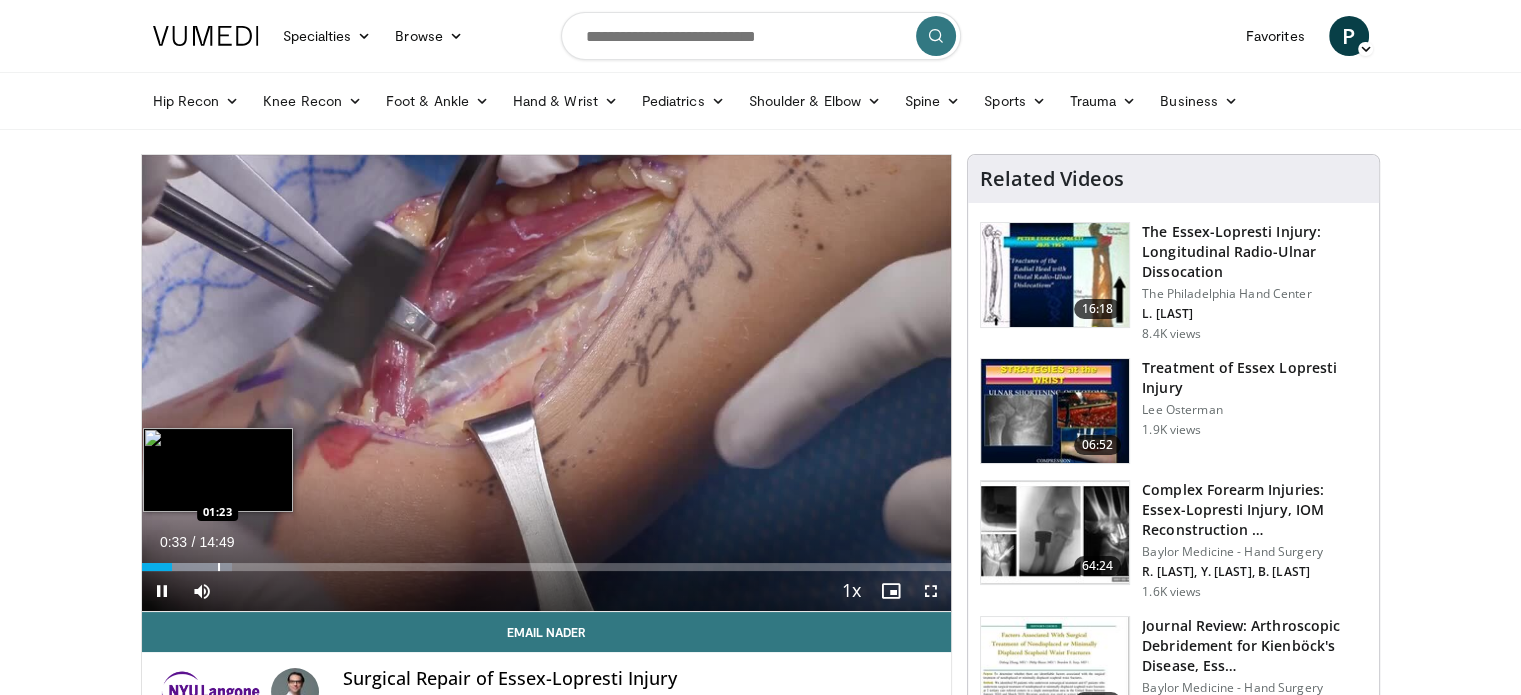 click on "Loaded :  11.15% 00:33 01:23" at bounding box center (547, 561) 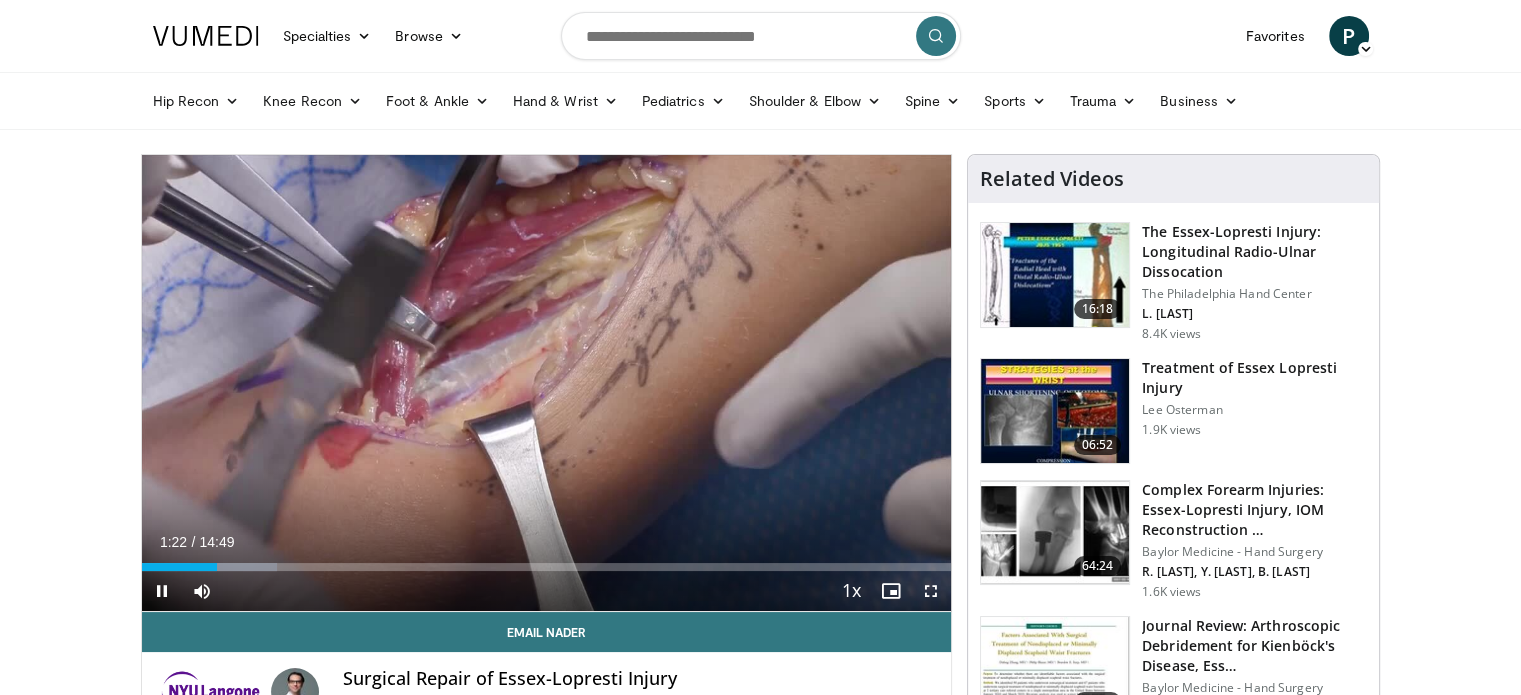 click on "Current Time  1:22 / Duration  14:49 Pause Skip Backward Skip Forward Mute Loaded :  16.73% 01:22 01:21 Stream Type  LIVE Seek to live, currently behind live LIVE   1x Playback Rate 0.5x 0.75x 1x , selected 1.25x 1.5x 1.75x 2x Chapters Chapters Descriptions descriptions off , selected Captions captions settings , opens captions settings dialog captions off , selected Audio Track en (Main) , selected Fullscreen Enable picture-in-picture mode" at bounding box center (547, 591) 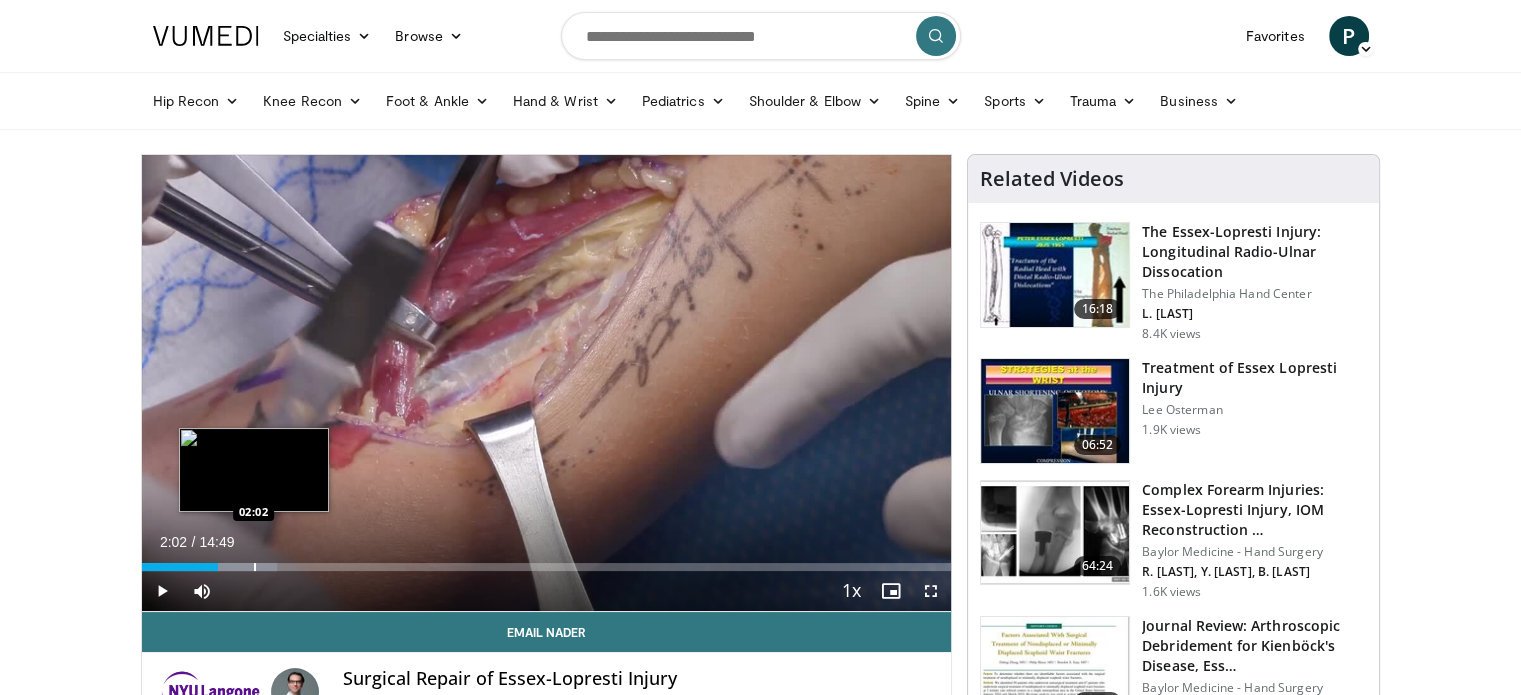 click at bounding box center [255, 567] 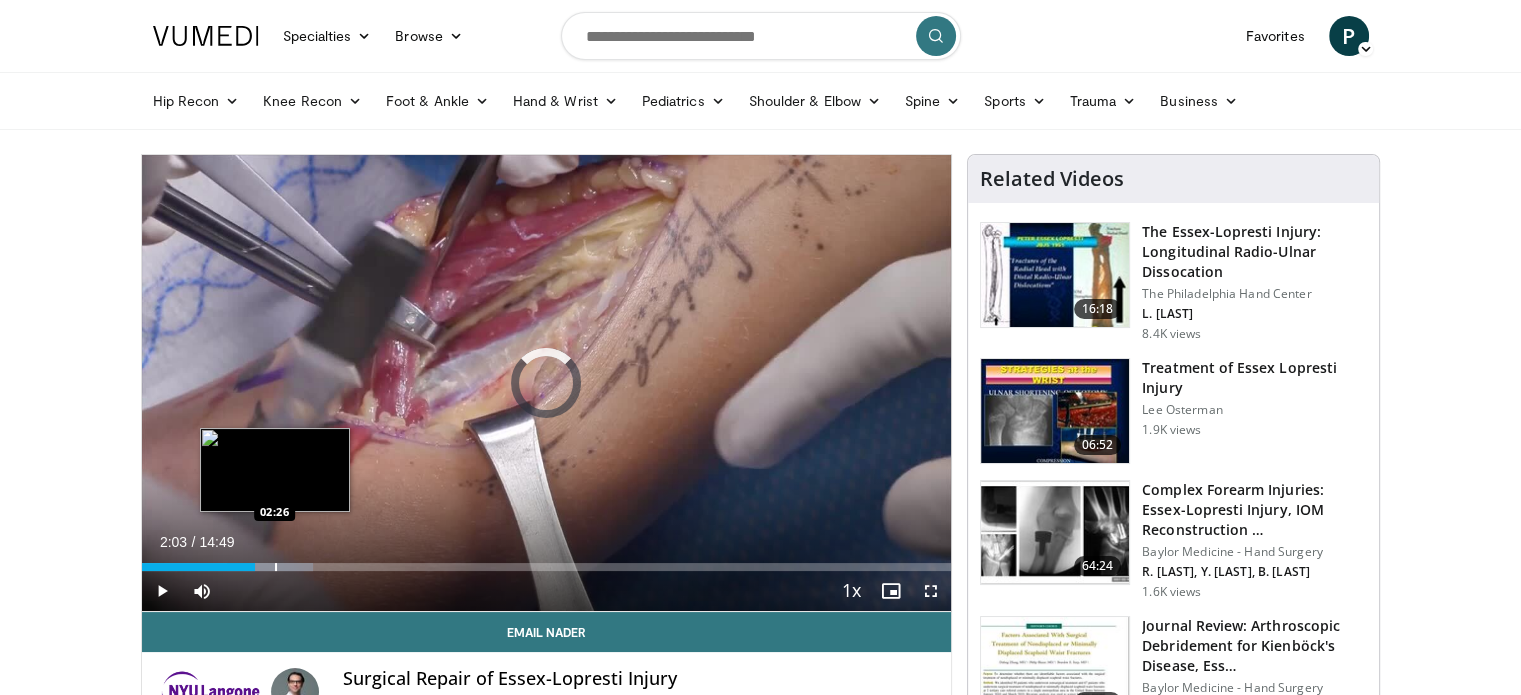 click at bounding box center [276, 567] 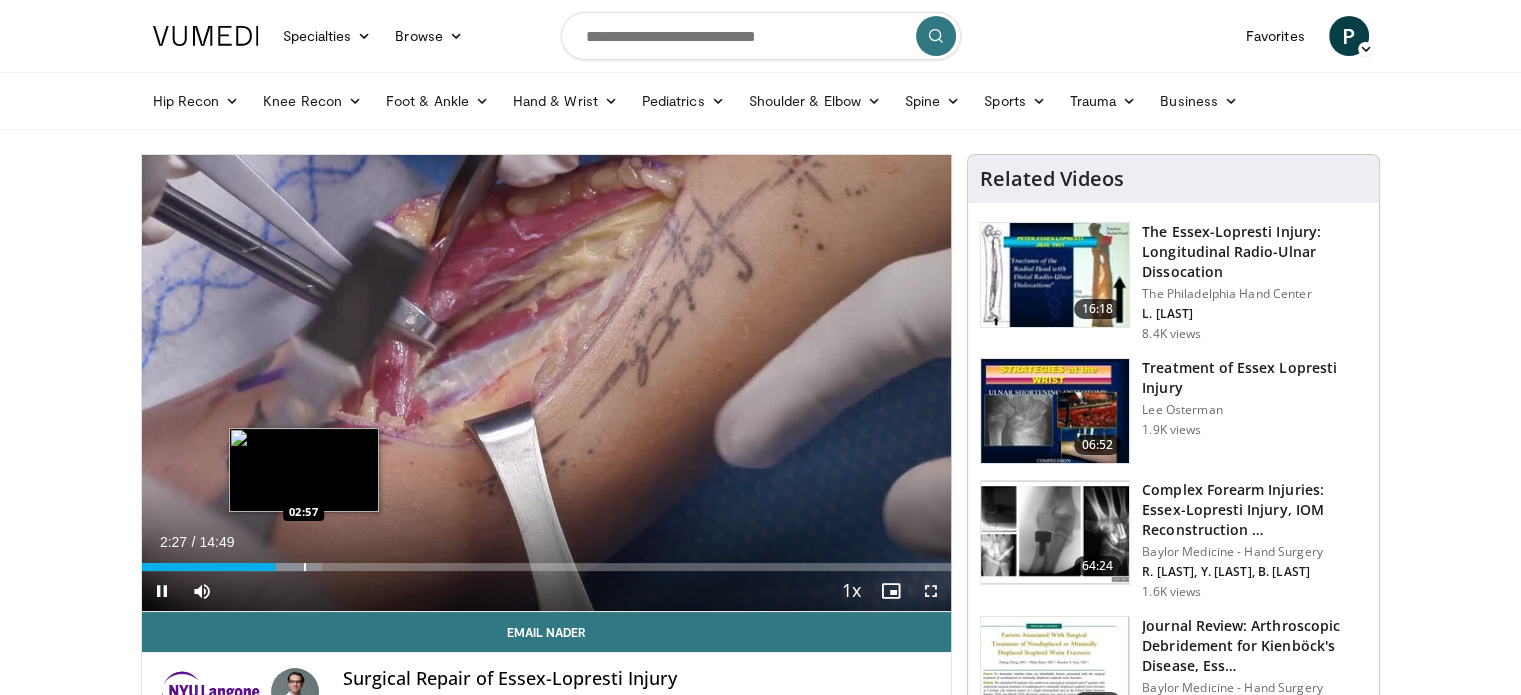 click at bounding box center [305, 567] 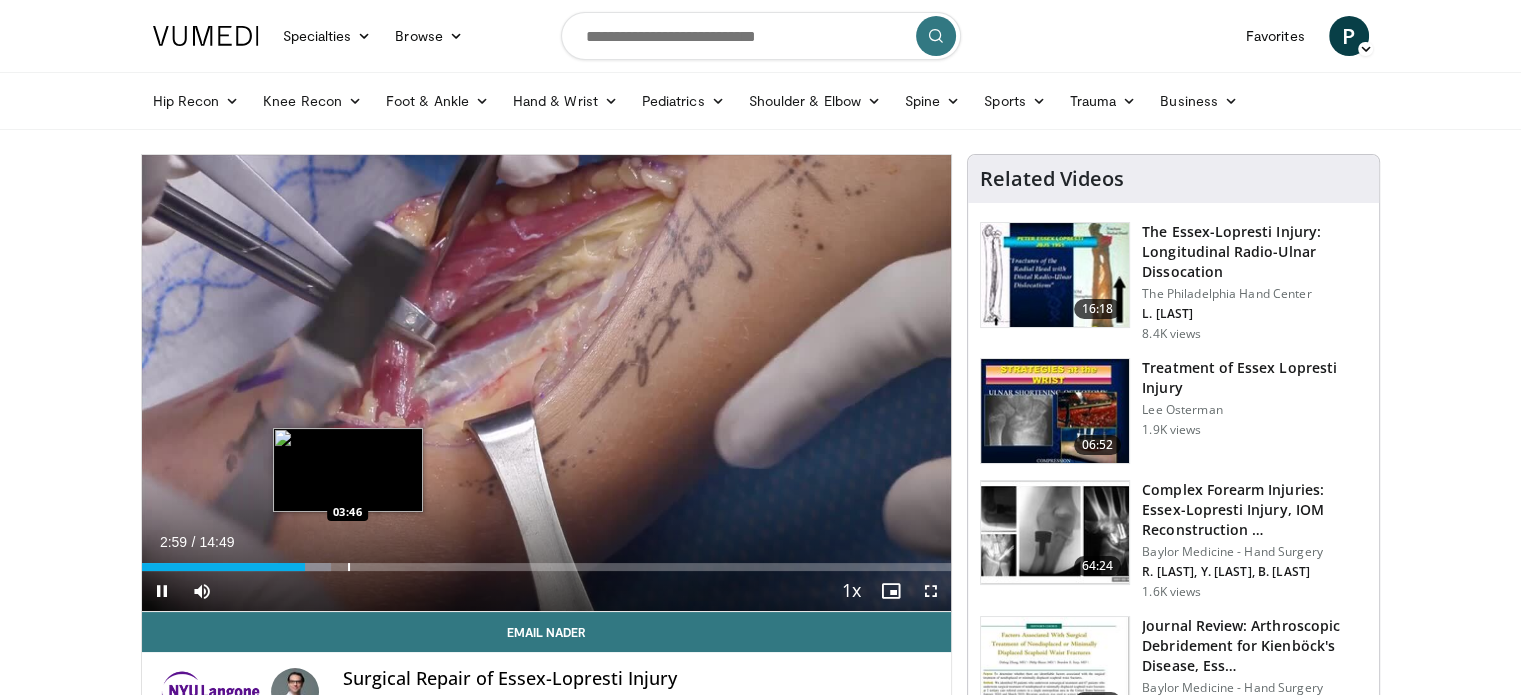 click at bounding box center (349, 567) 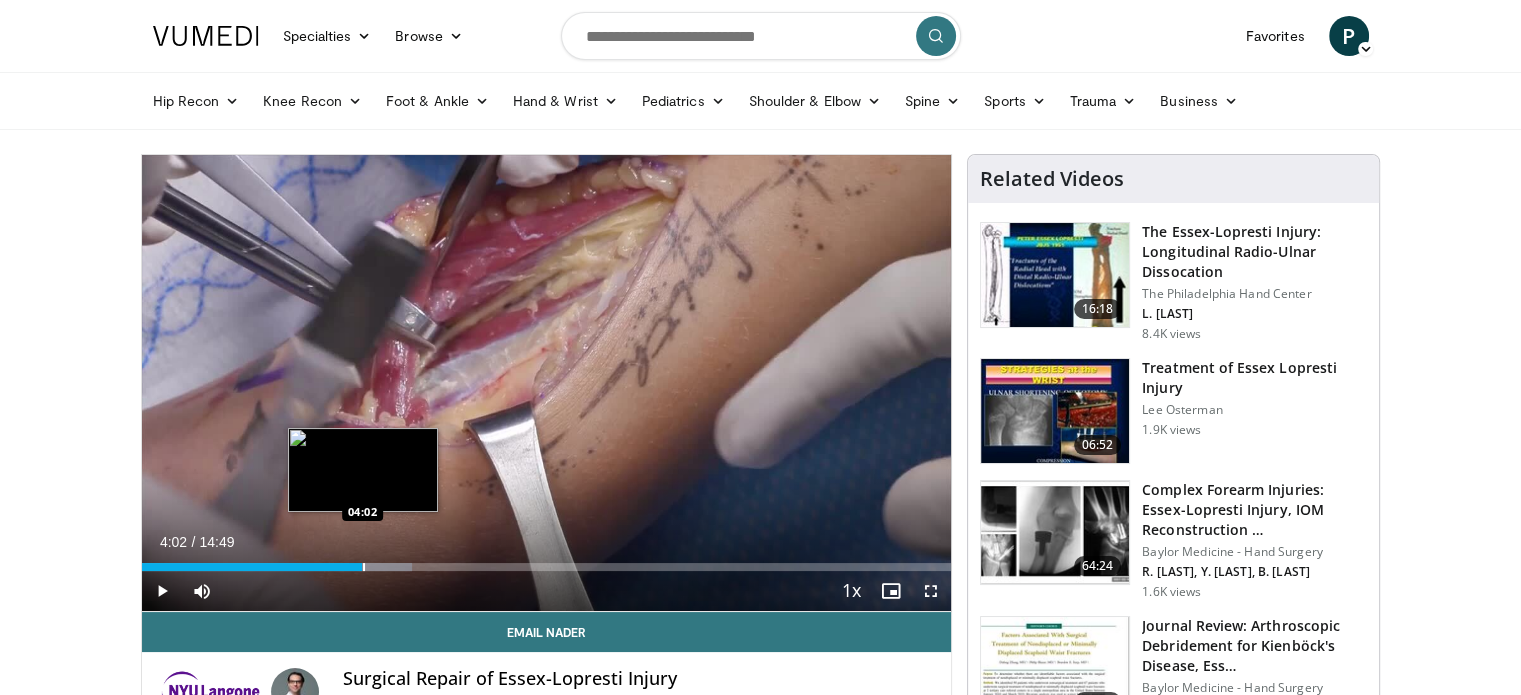 click at bounding box center (364, 567) 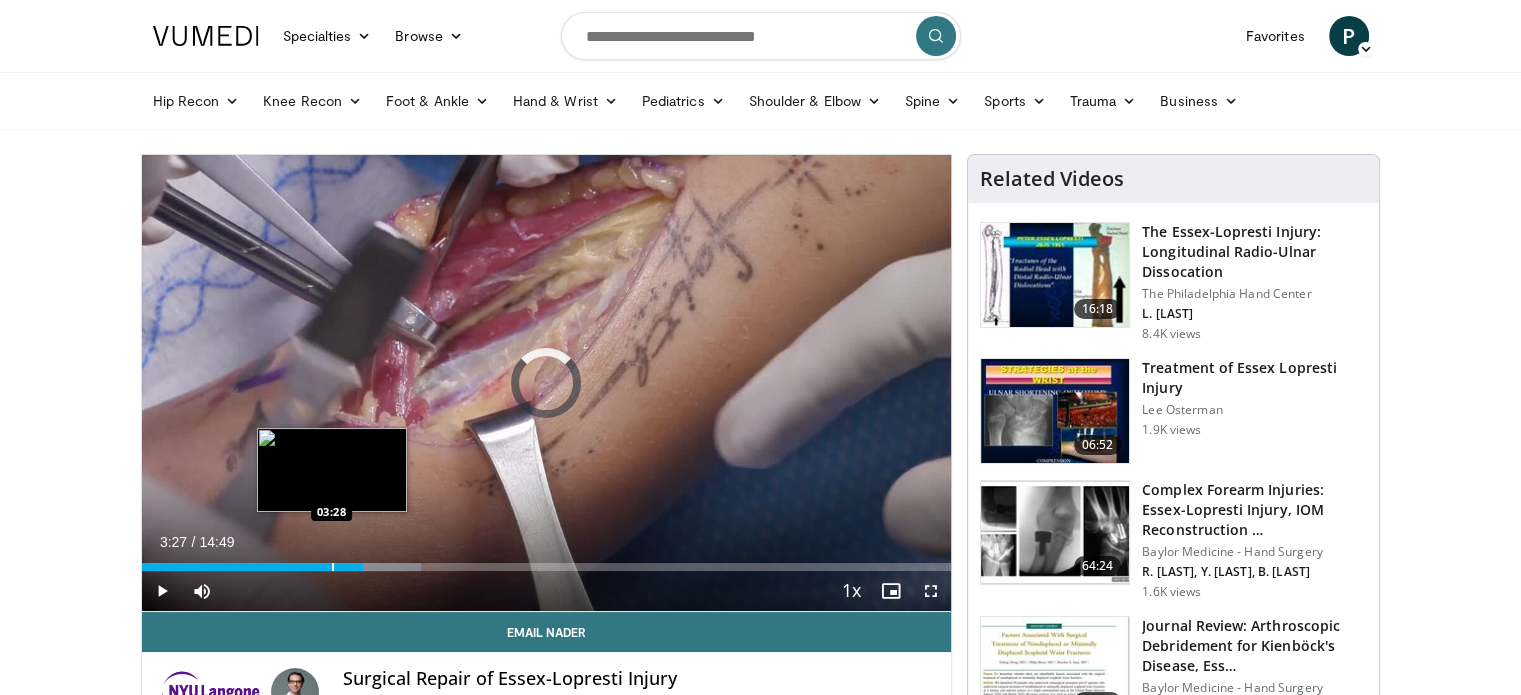 click on "04:03" at bounding box center [252, 567] 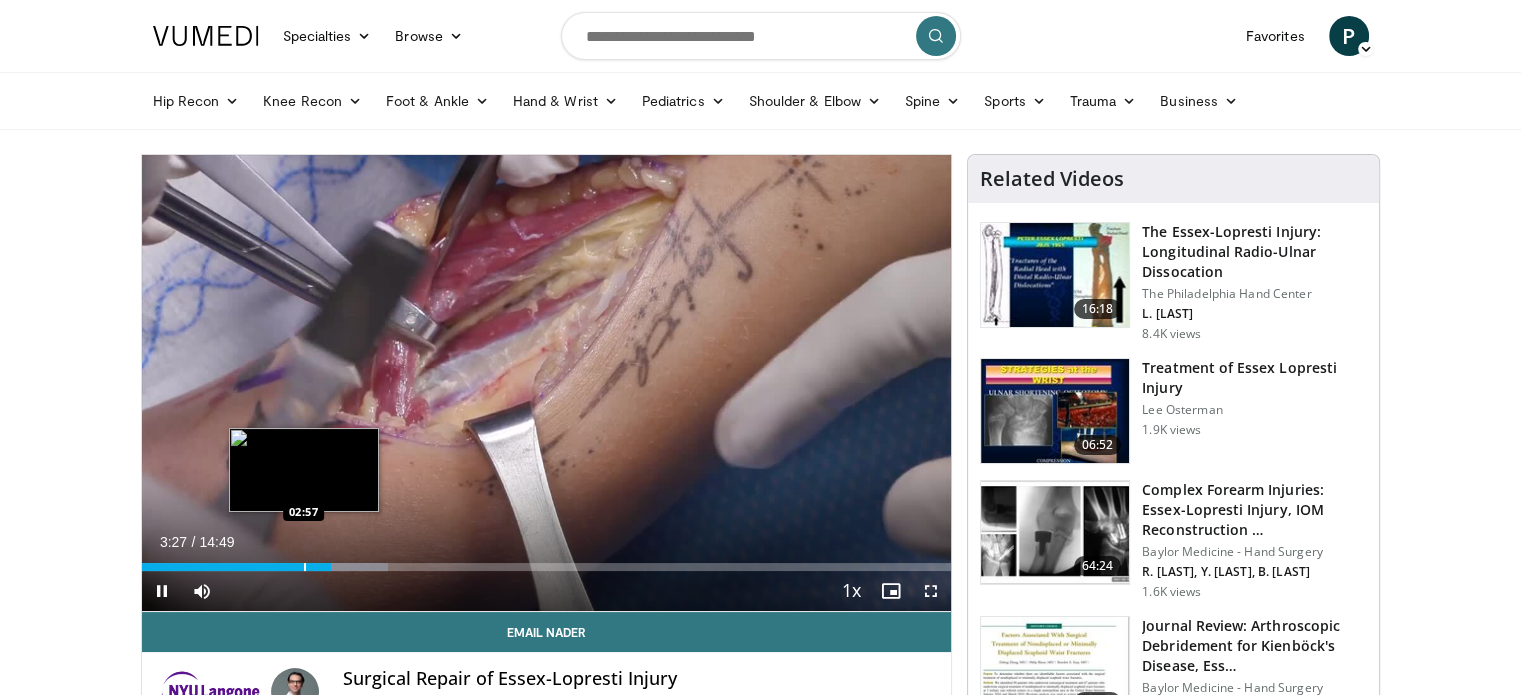 click at bounding box center [305, 567] 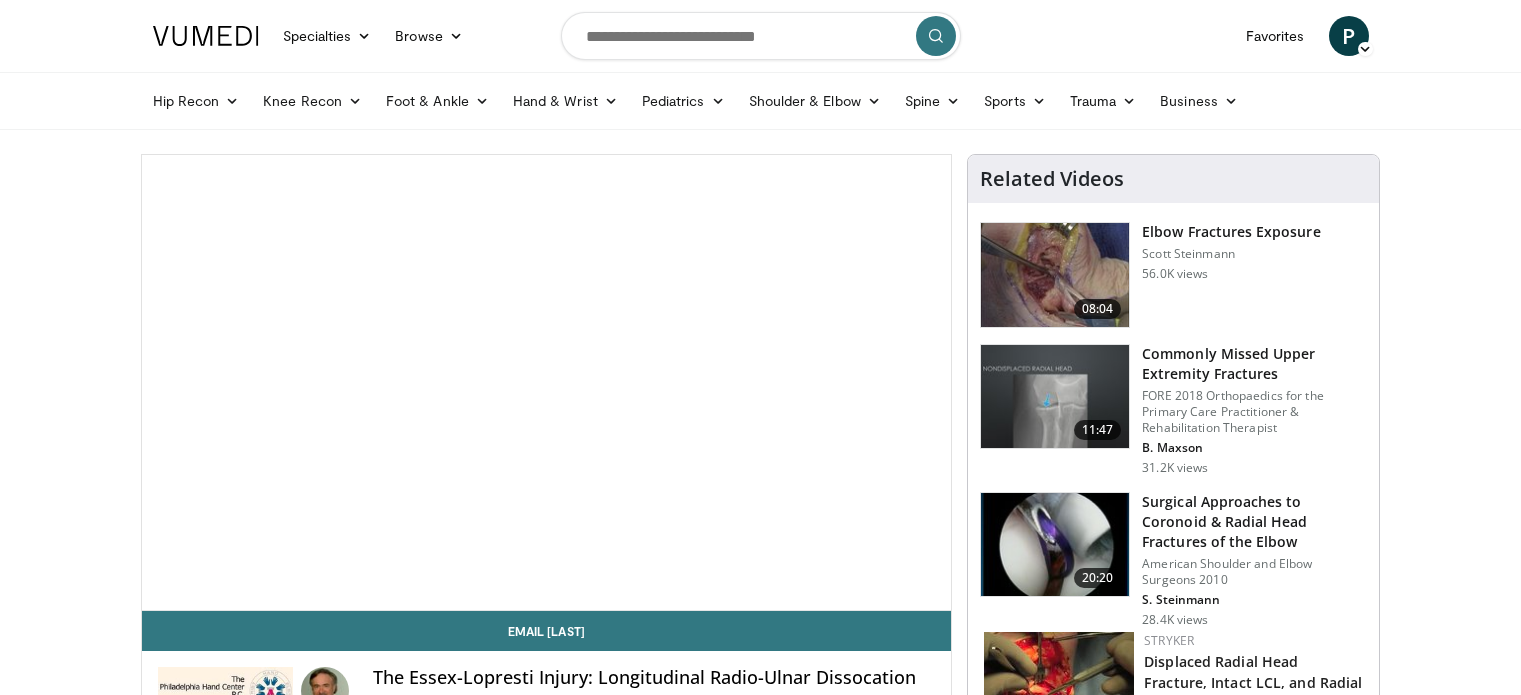 scroll, scrollTop: 0, scrollLeft: 0, axis: both 